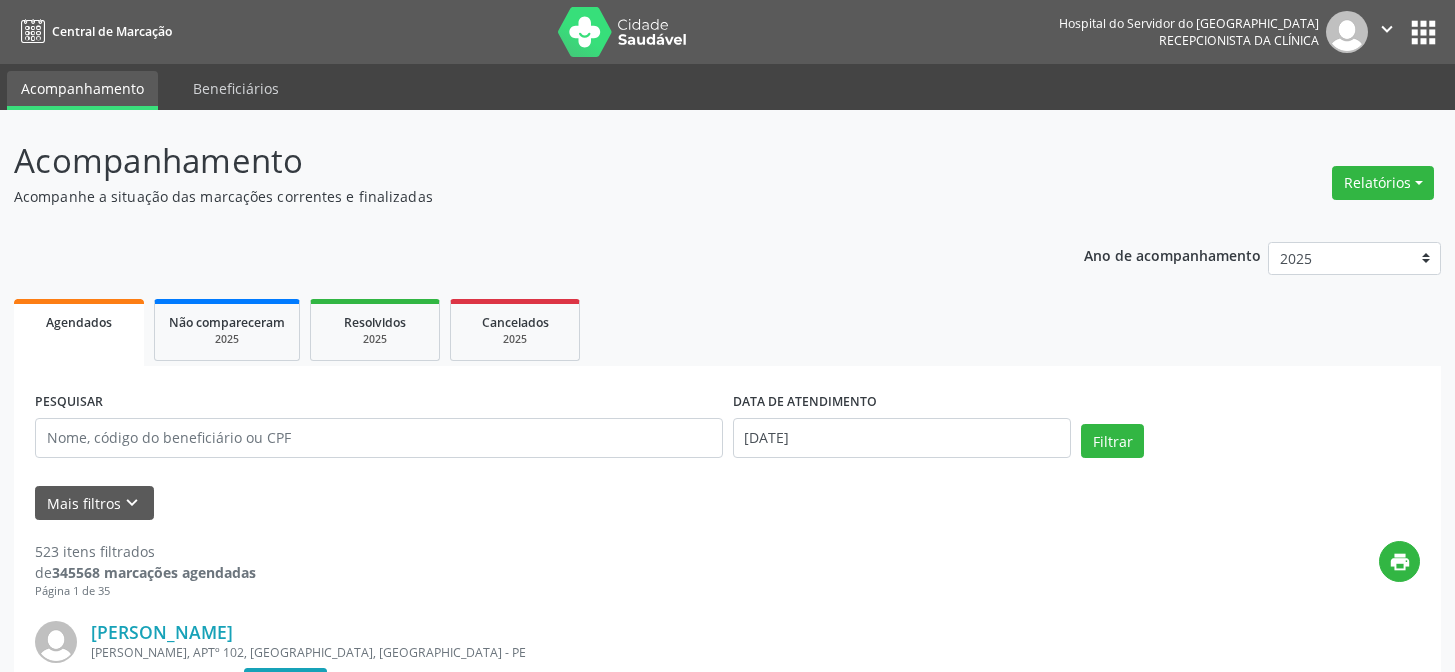 scroll, scrollTop: 0, scrollLeft: 0, axis: both 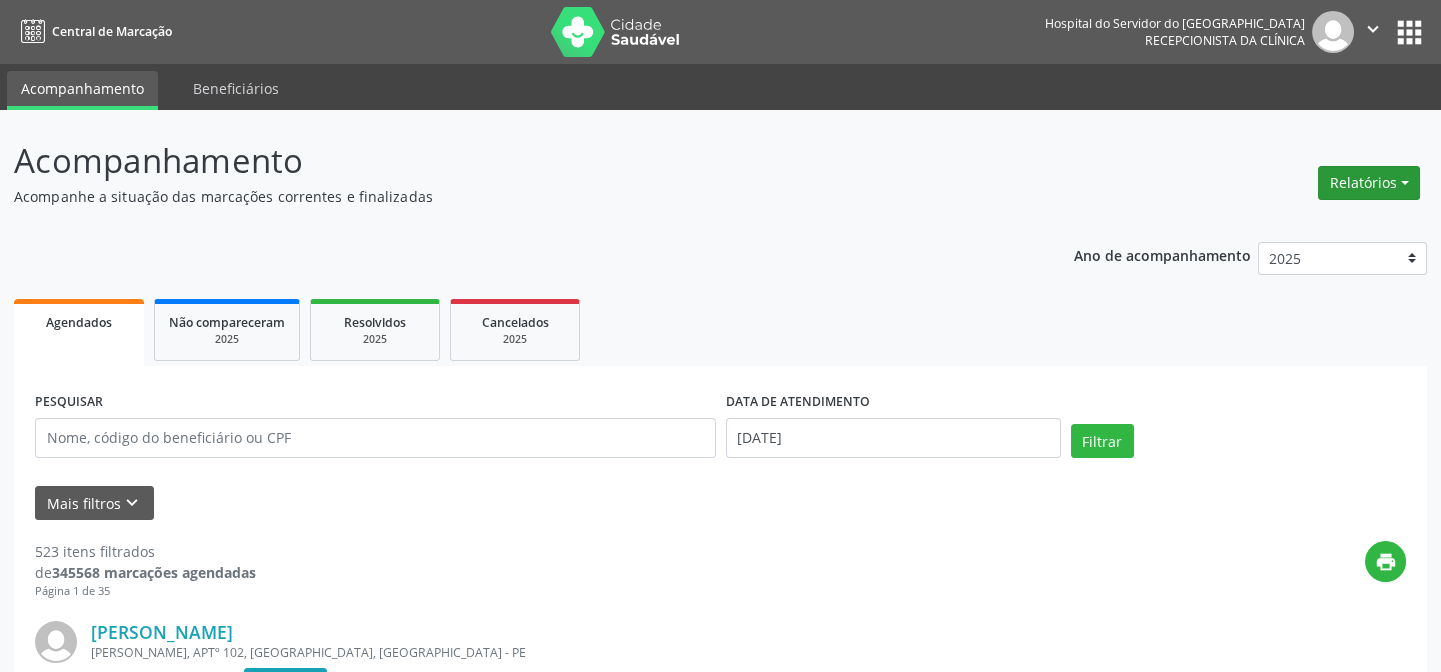 click on "Relatórios" at bounding box center [1369, 183] 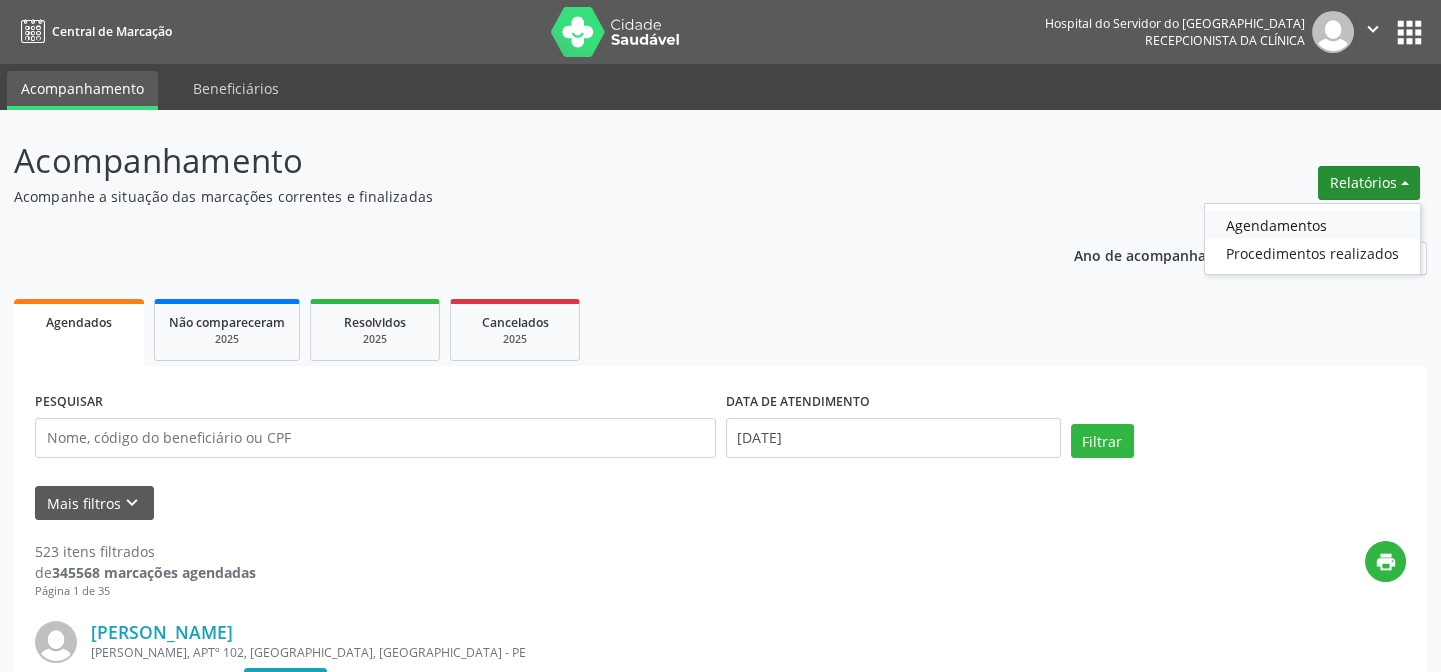 click on "Agendamentos" at bounding box center [1312, 225] 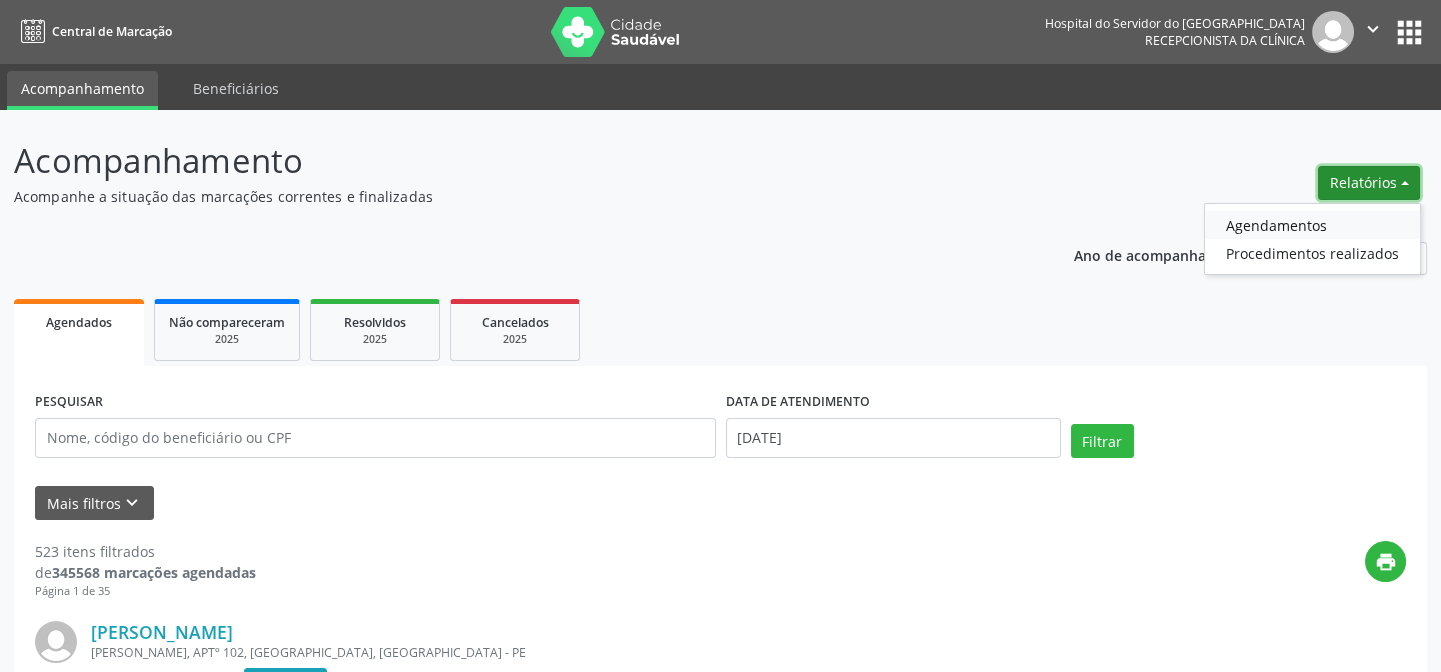 select on "6" 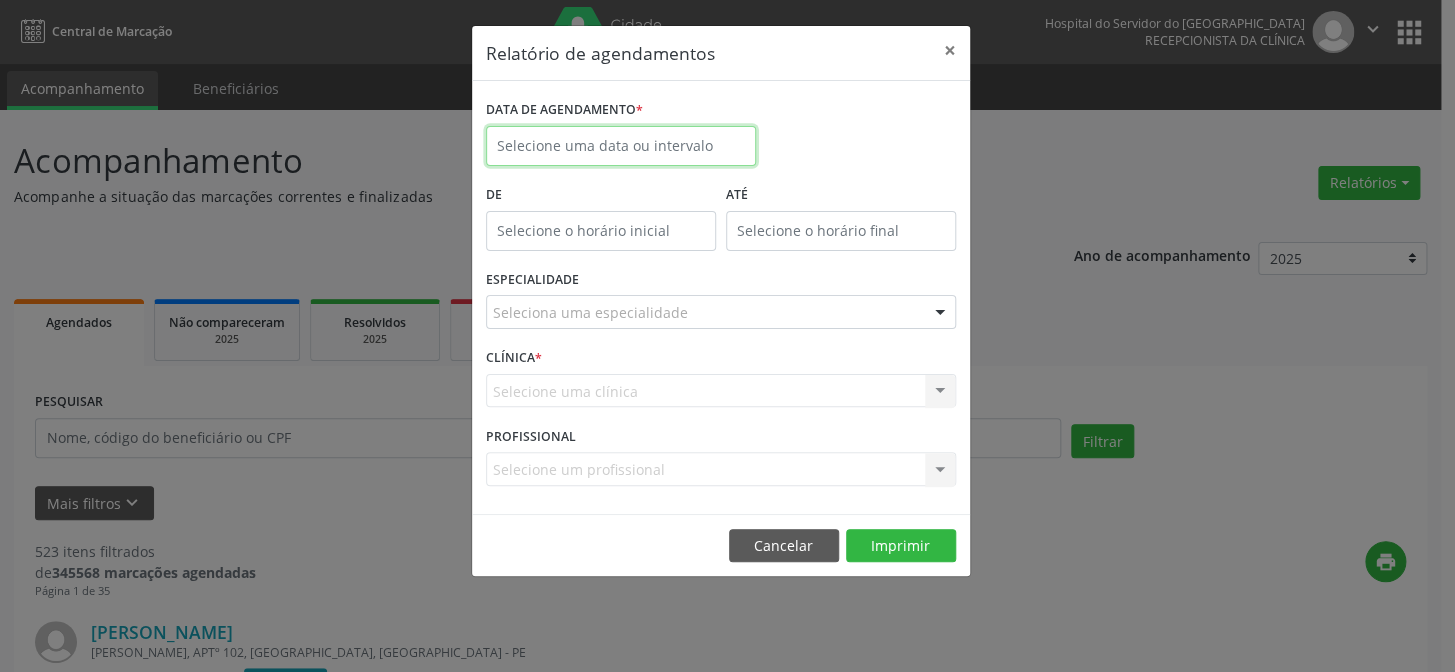 click at bounding box center (621, 146) 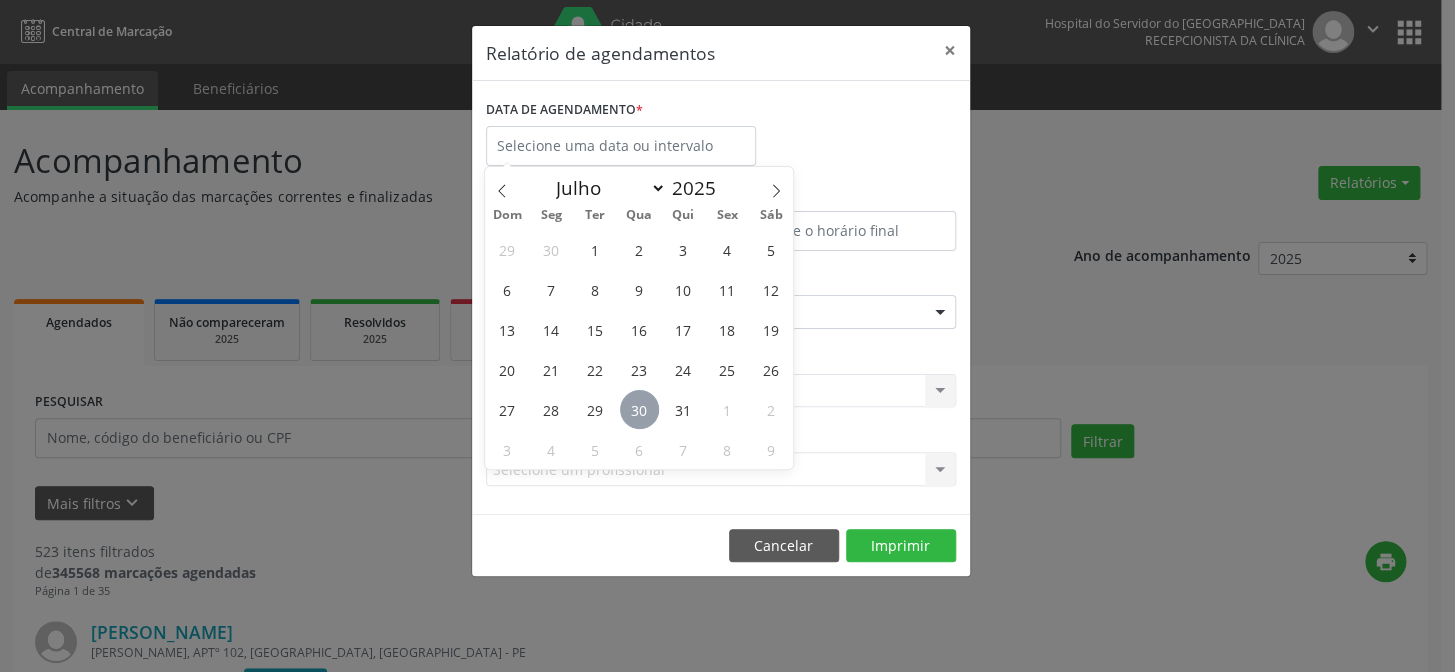 click on "30" at bounding box center (639, 409) 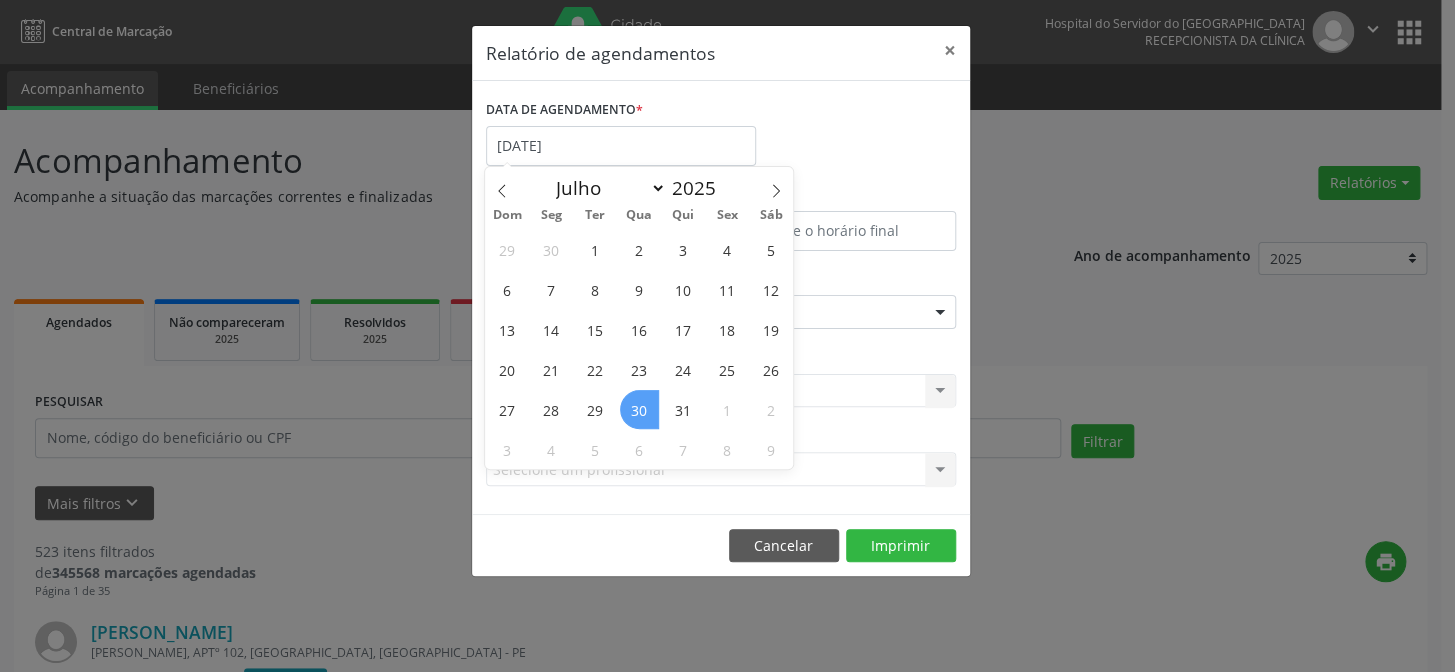 click on "30" at bounding box center [639, 409] 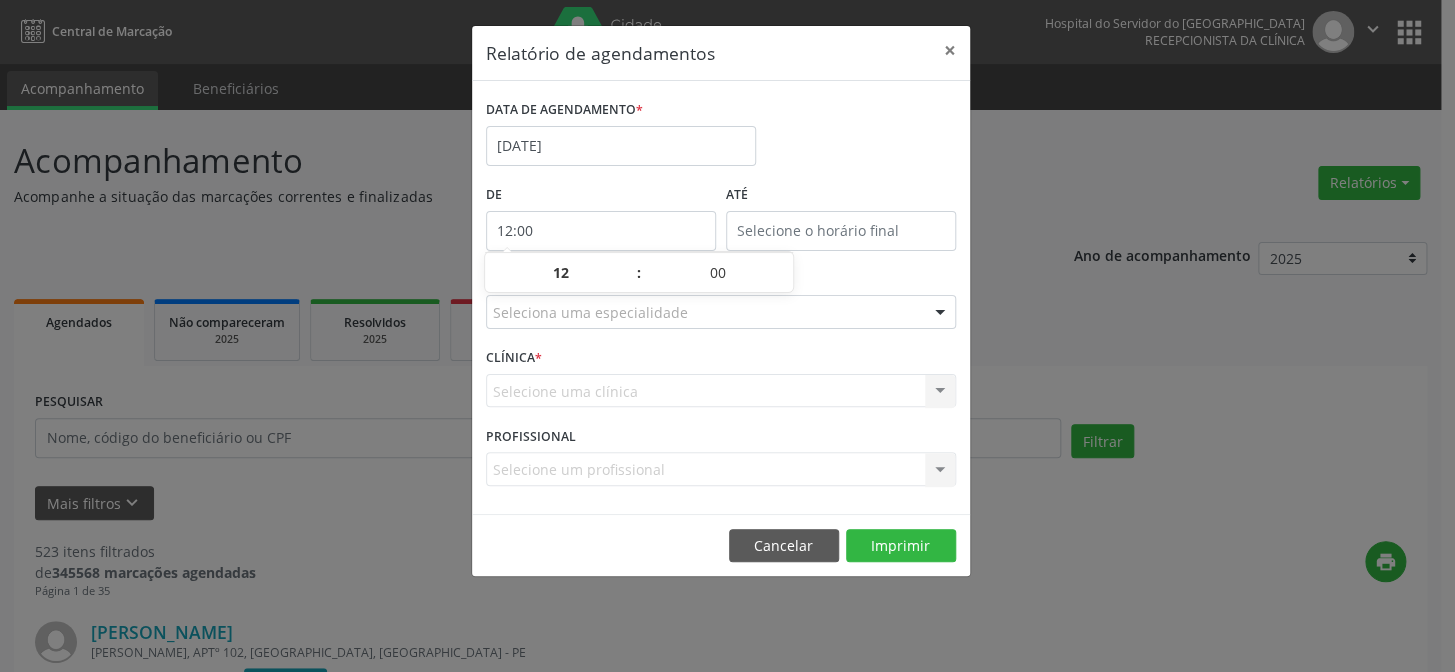 click on "12:00" at bounding box center [601, 231] 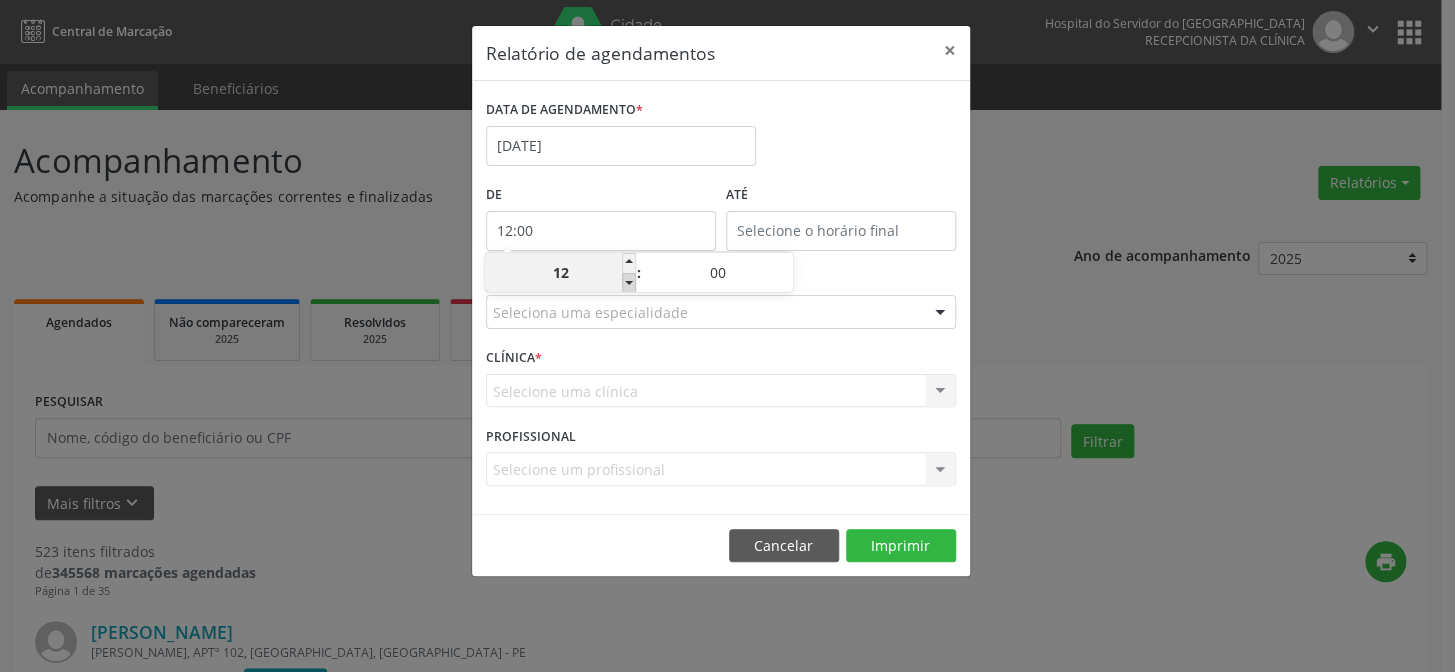 click at bounding box center [629, 283] 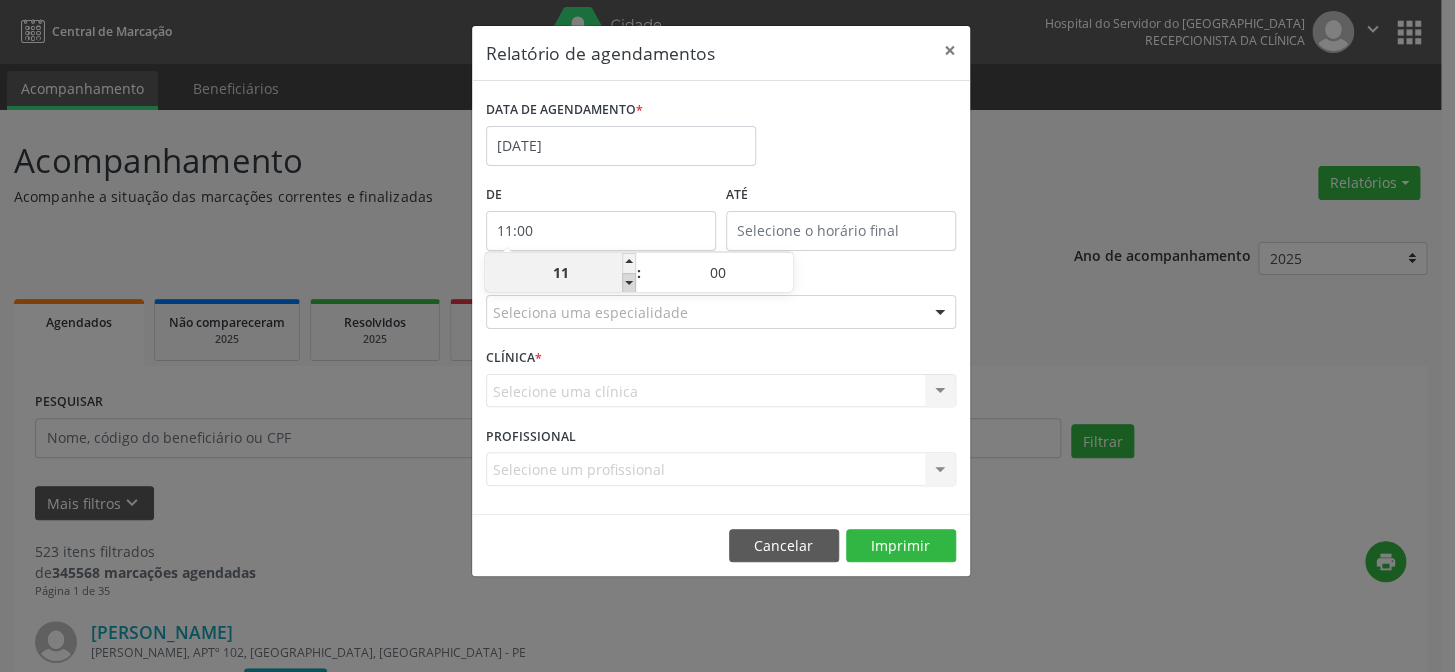 click at bounding box center (629, 283) 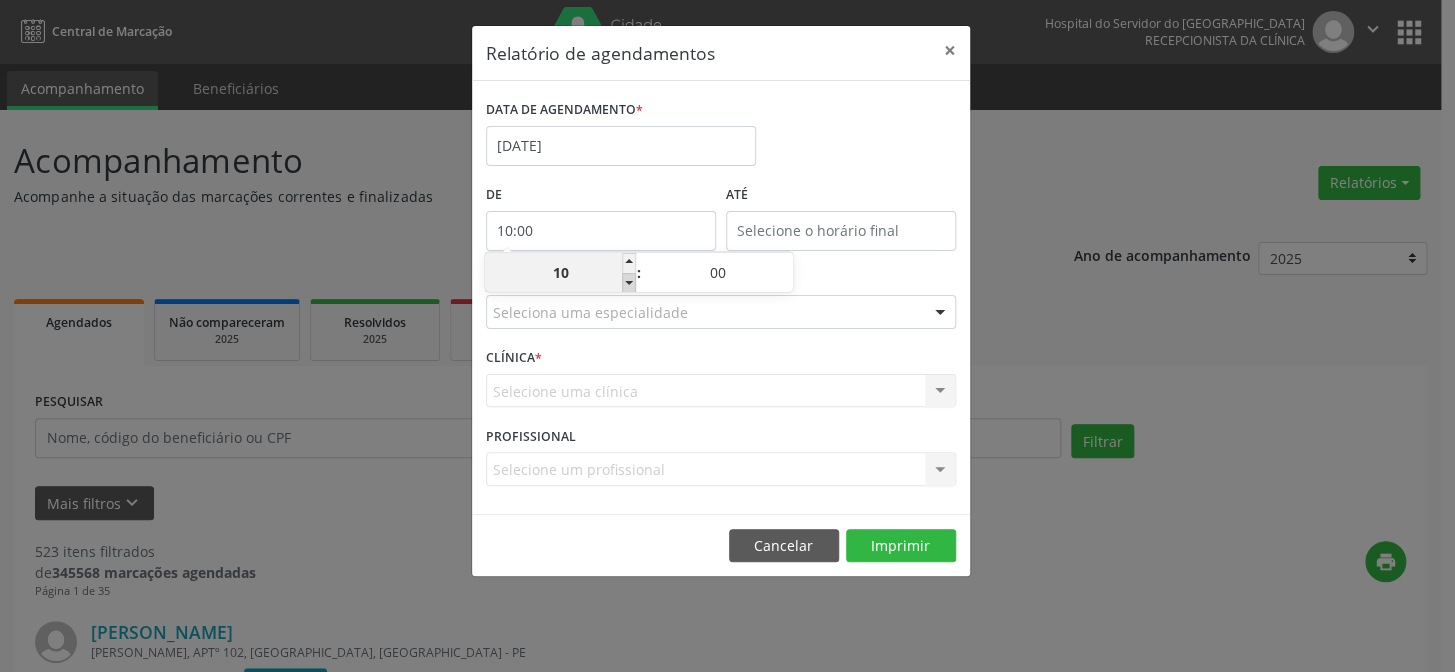 click at bounding box center (629, 283) 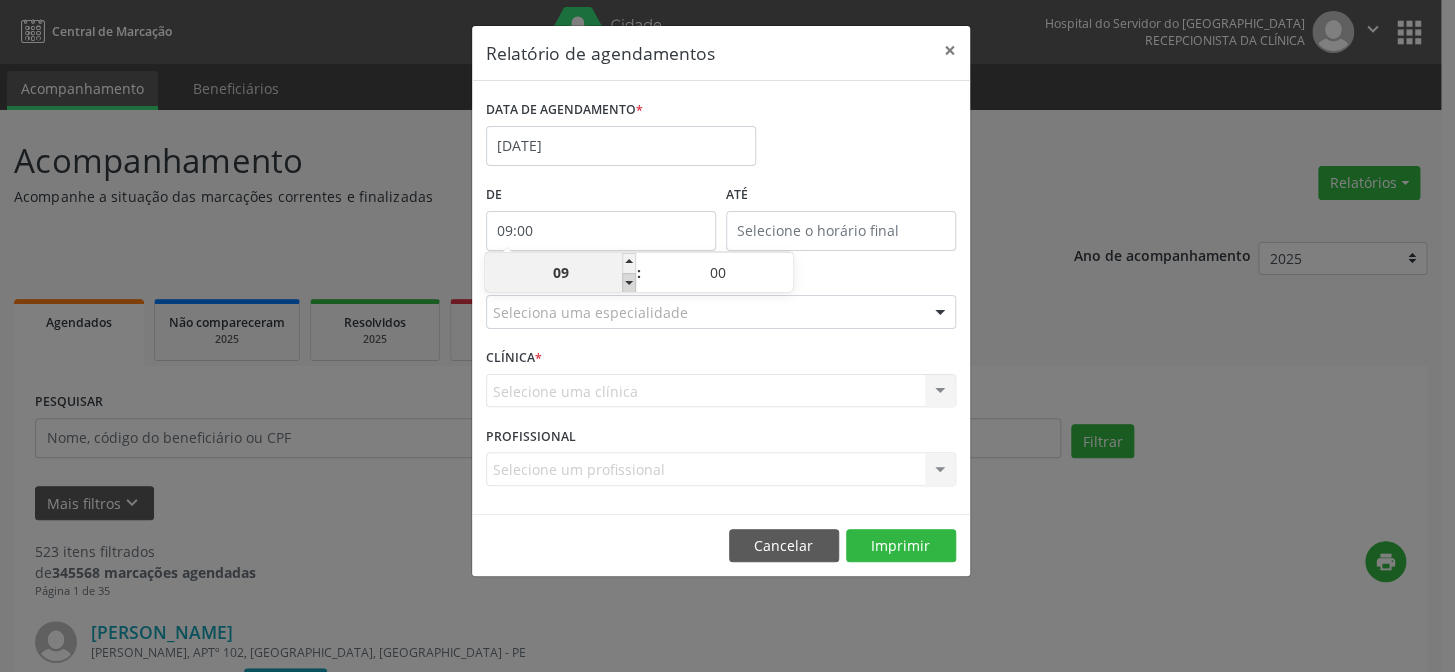 click at bounding box center [629, 283] 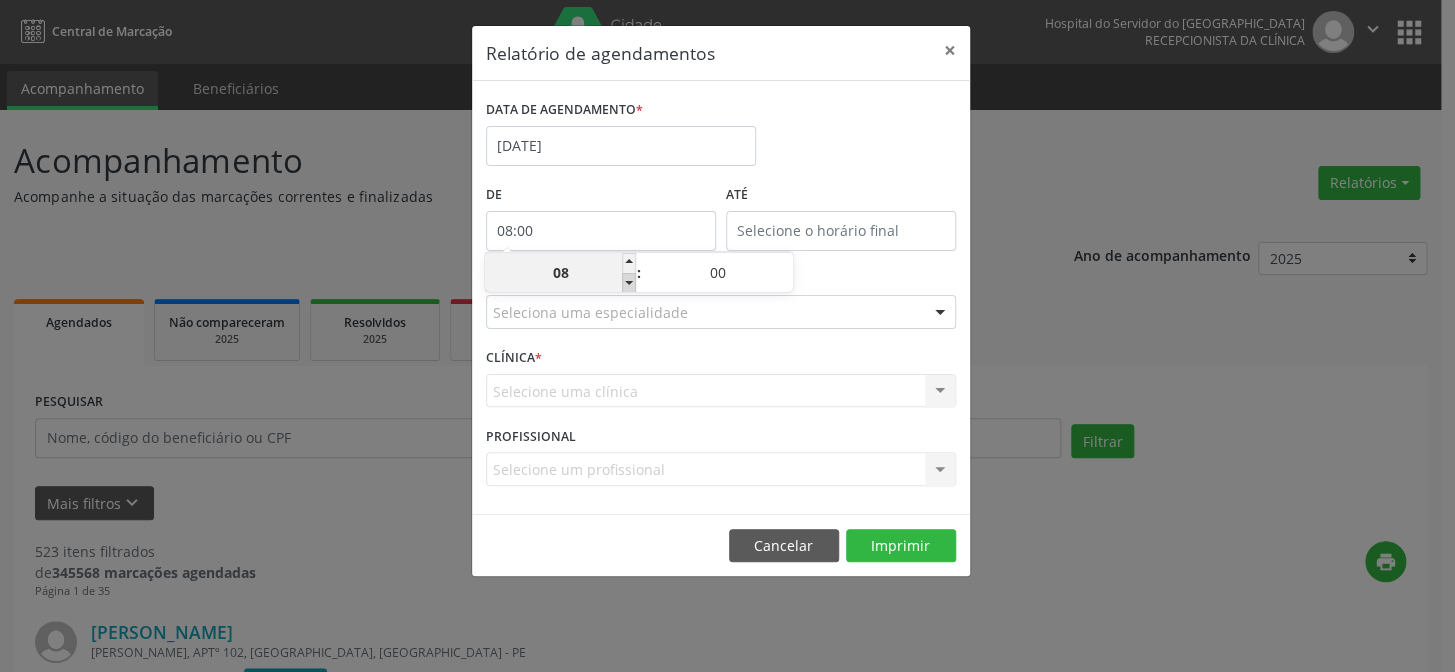 click at bounding box center [629, 283] 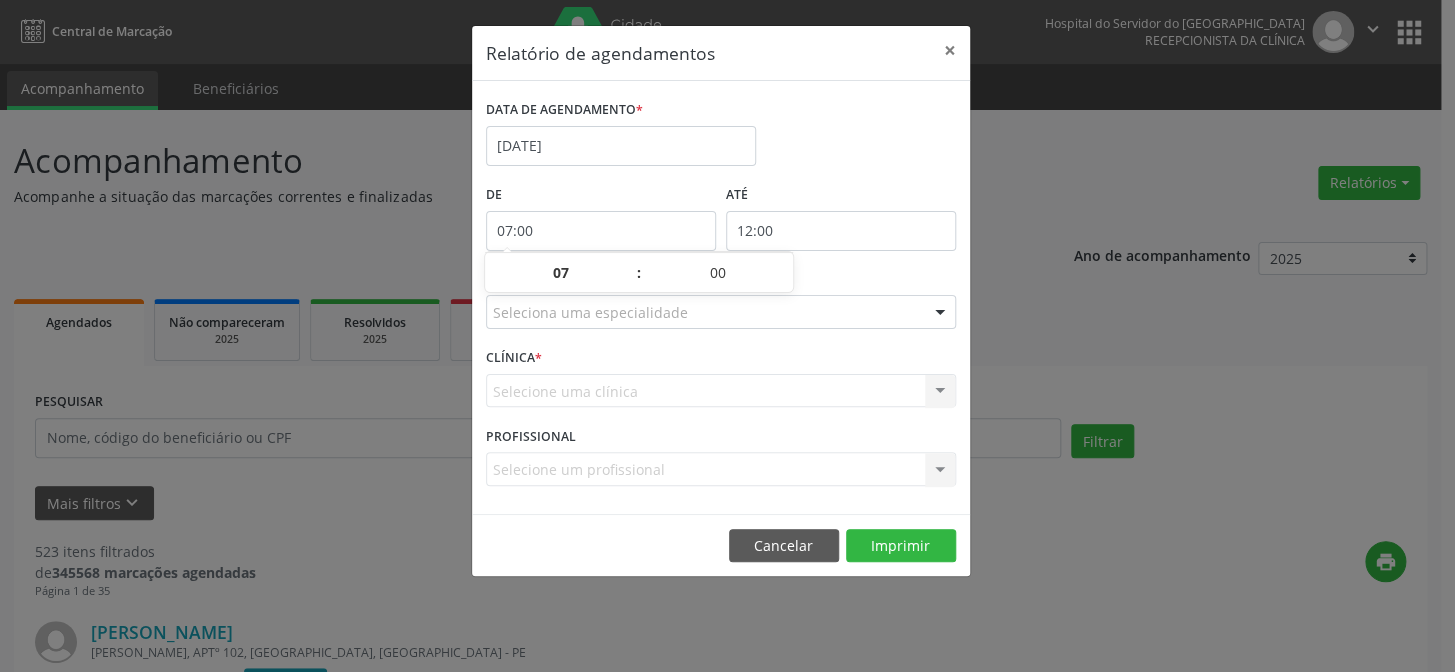 click on "12:00" at bounding box center [841, 231] 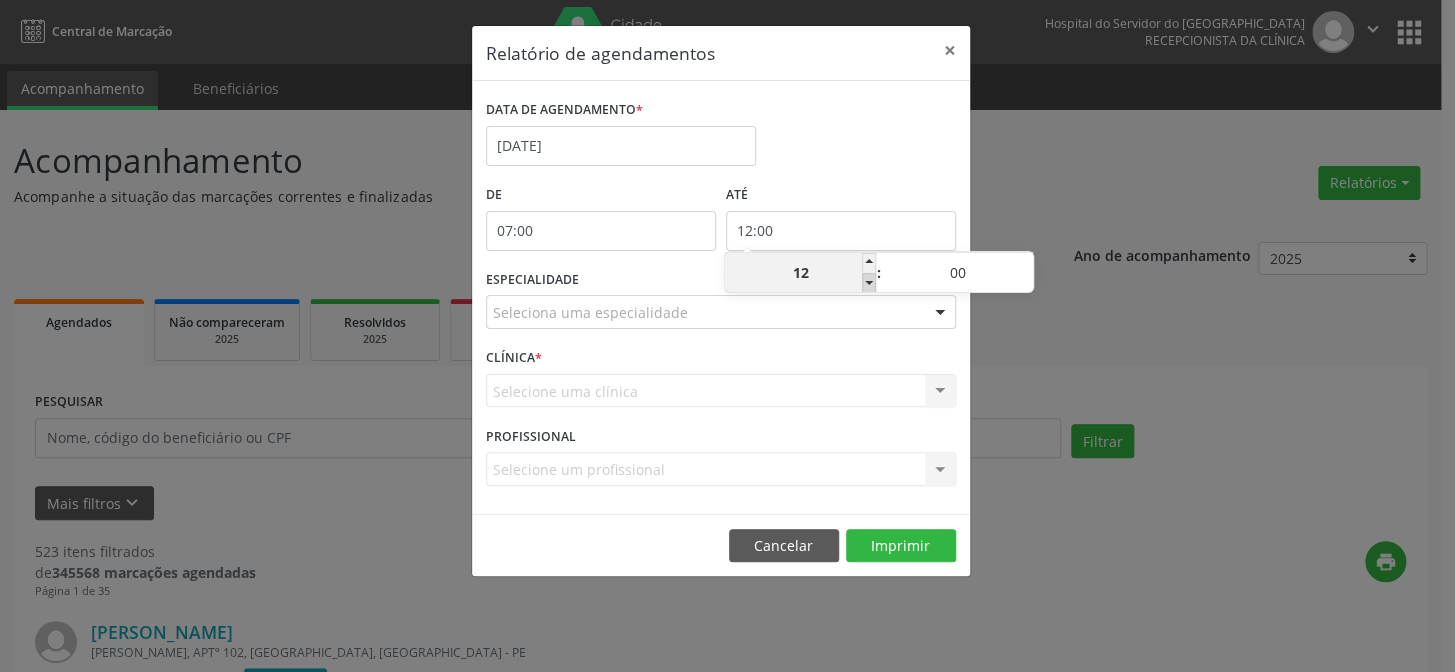 click at bounding box center [869, 283] 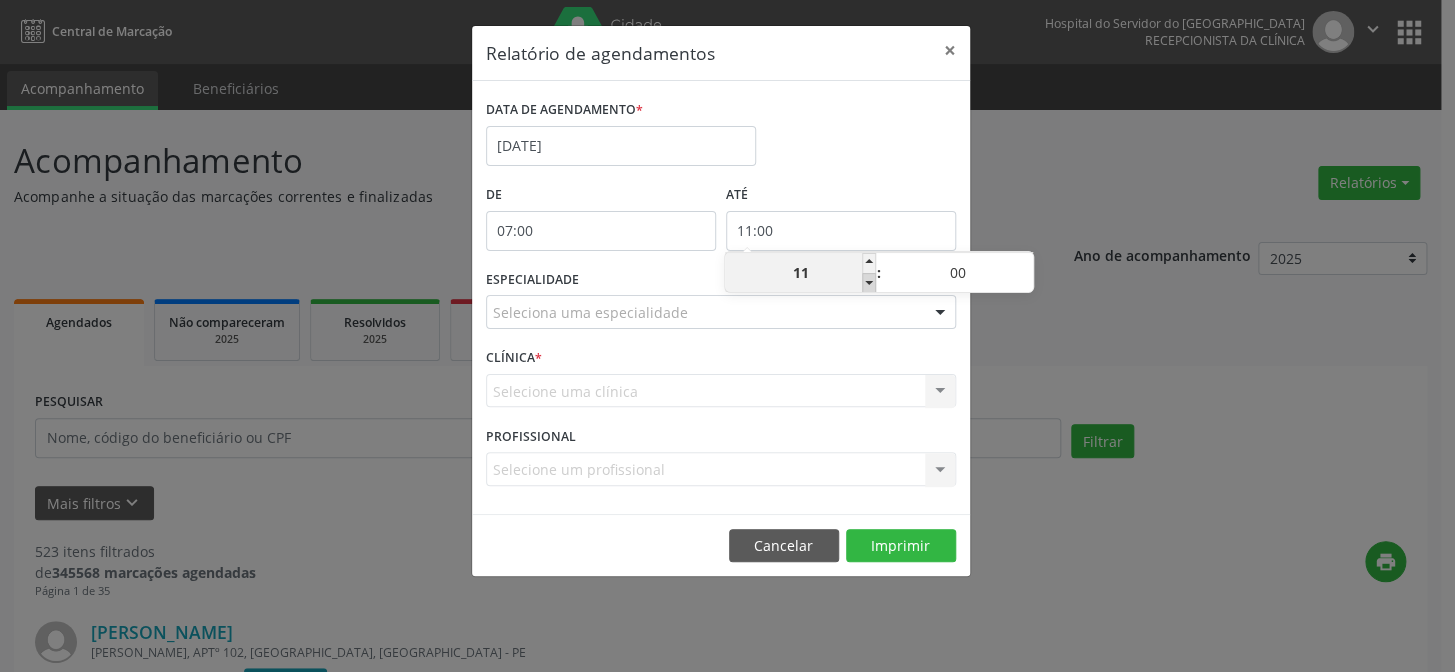 click at bounding box center [869, 283] 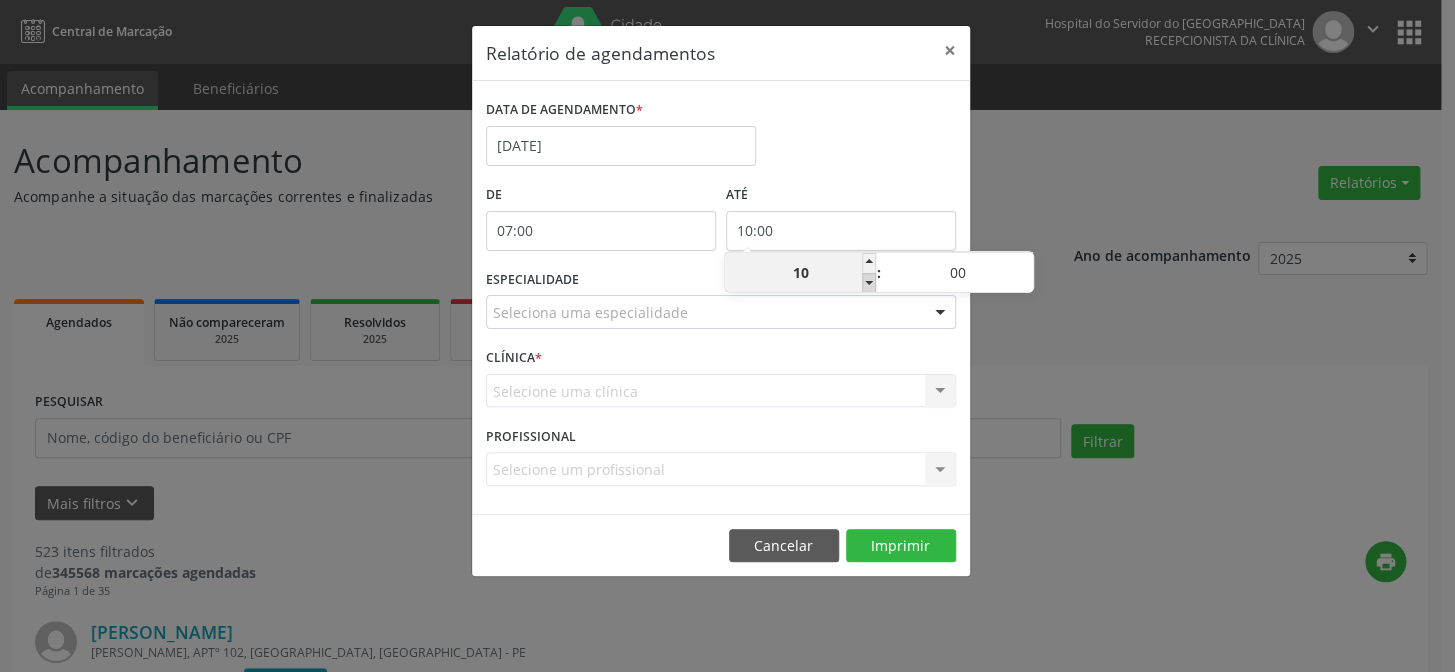 click at bounding box center [869, 283] 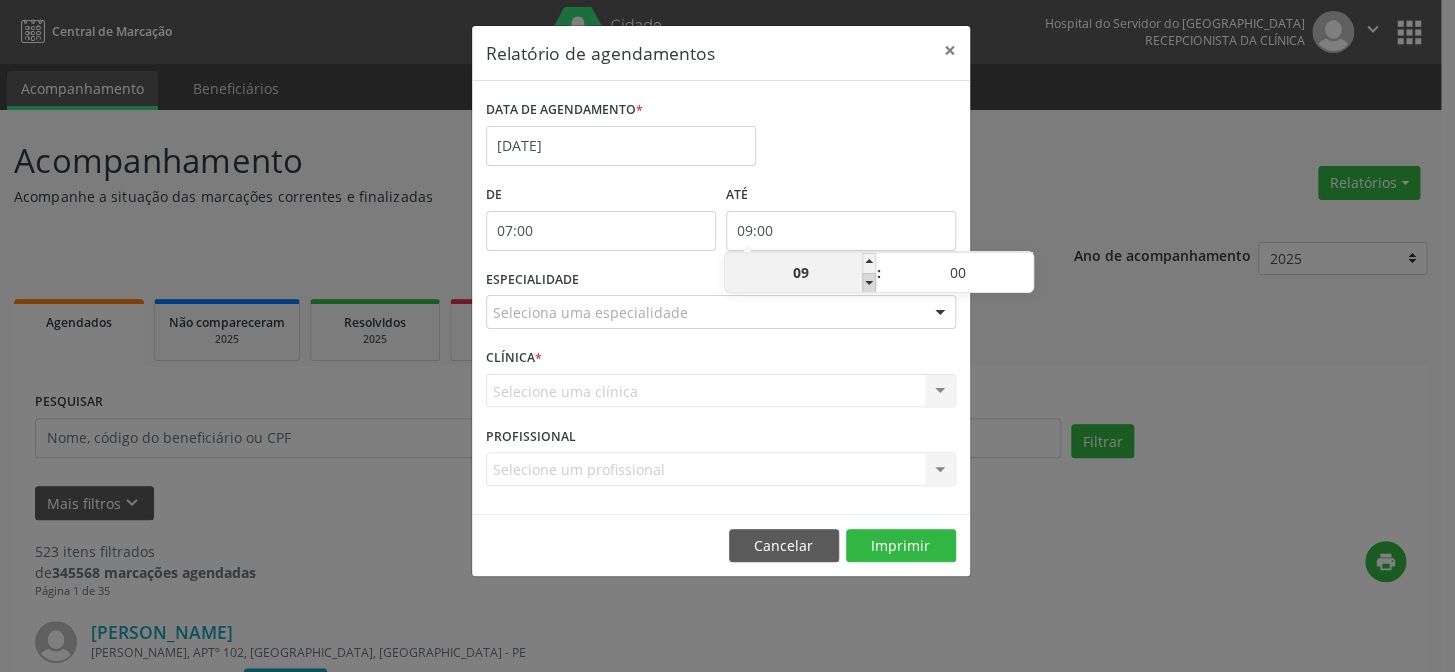 click at bounding box center [869, 283] 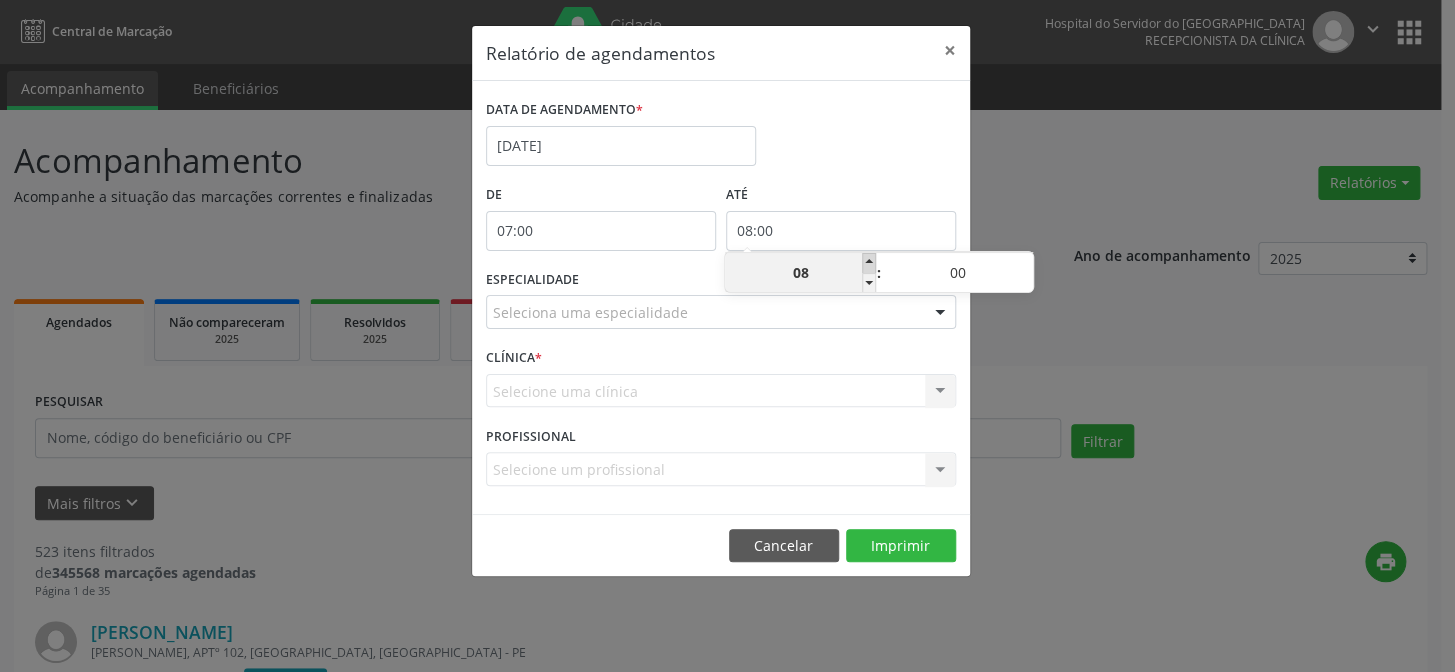 click at bounding box center (869, 263) 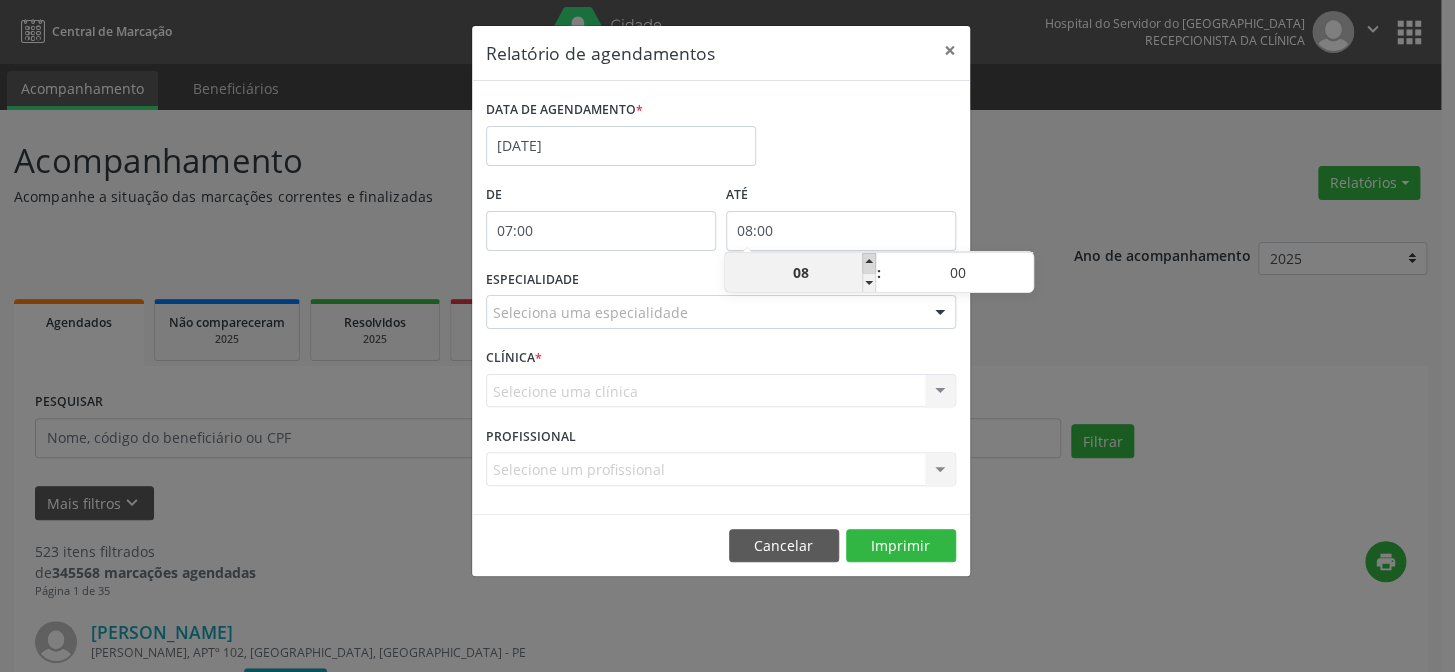 type on "09:00" 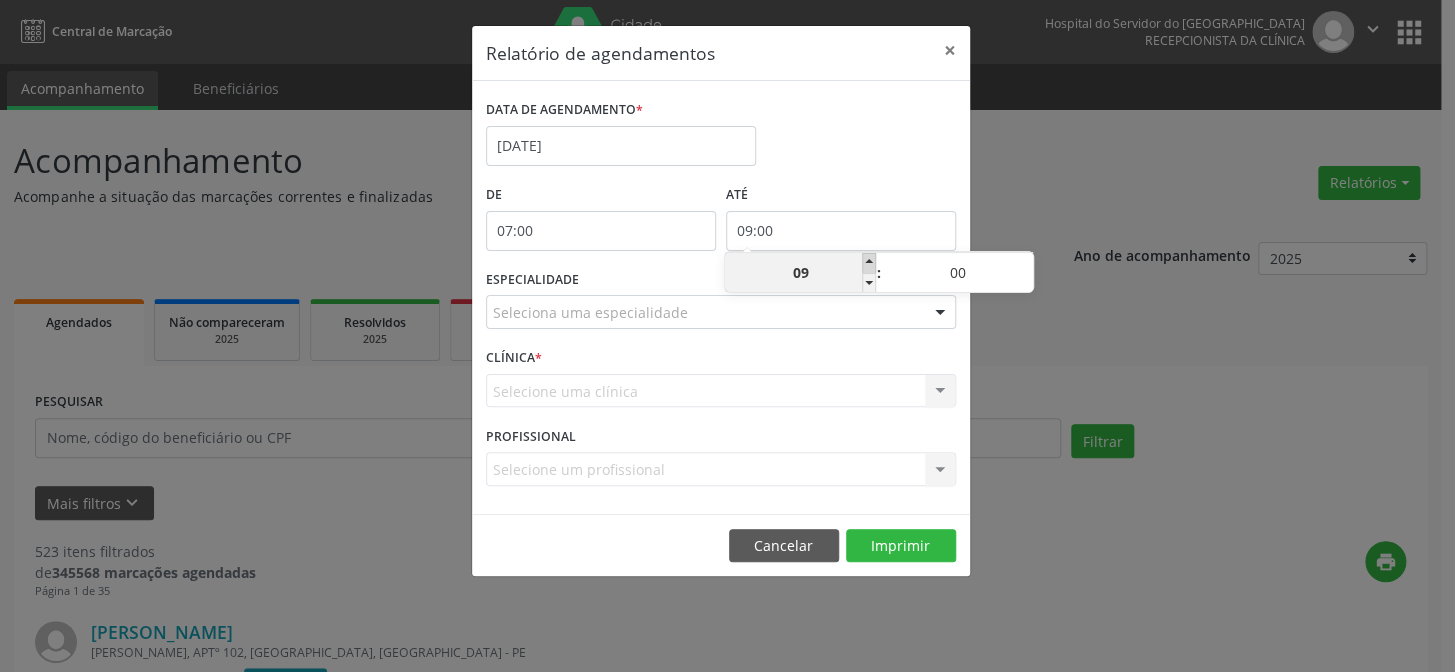 click at bounding box center (869, 263) 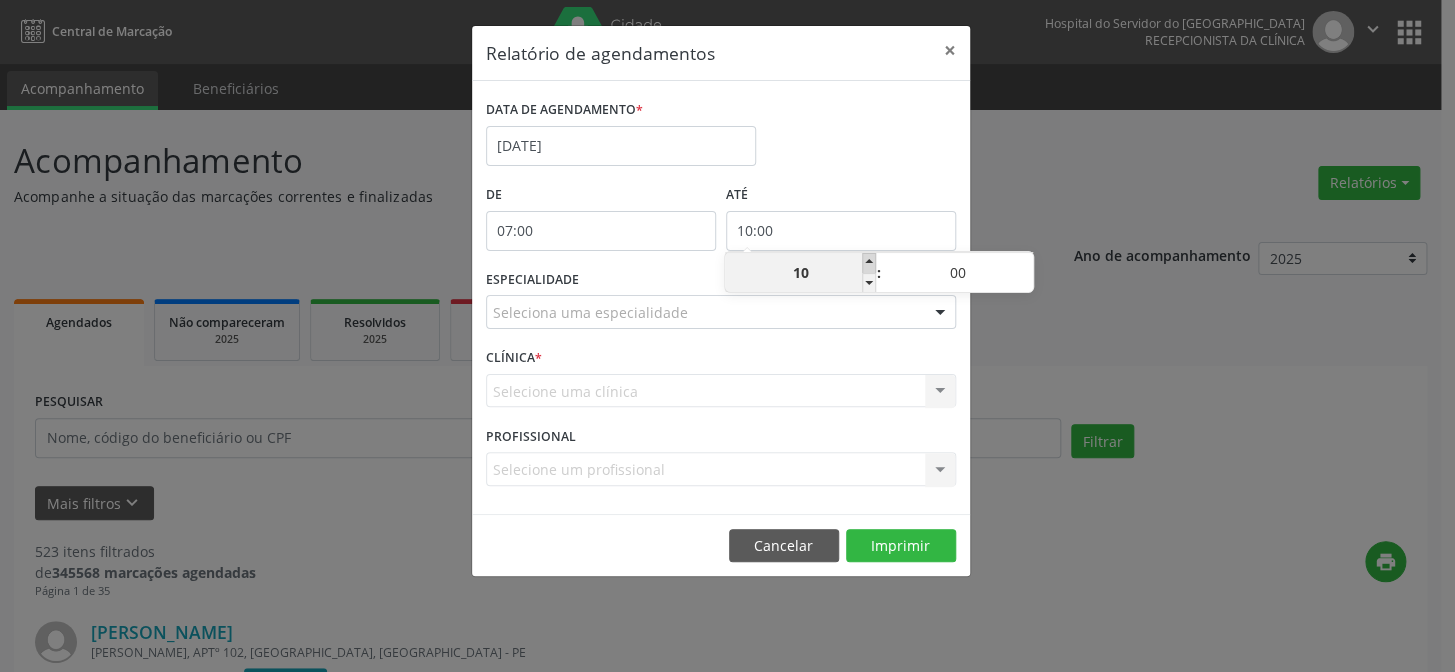 click at bounding box center (869, 263) 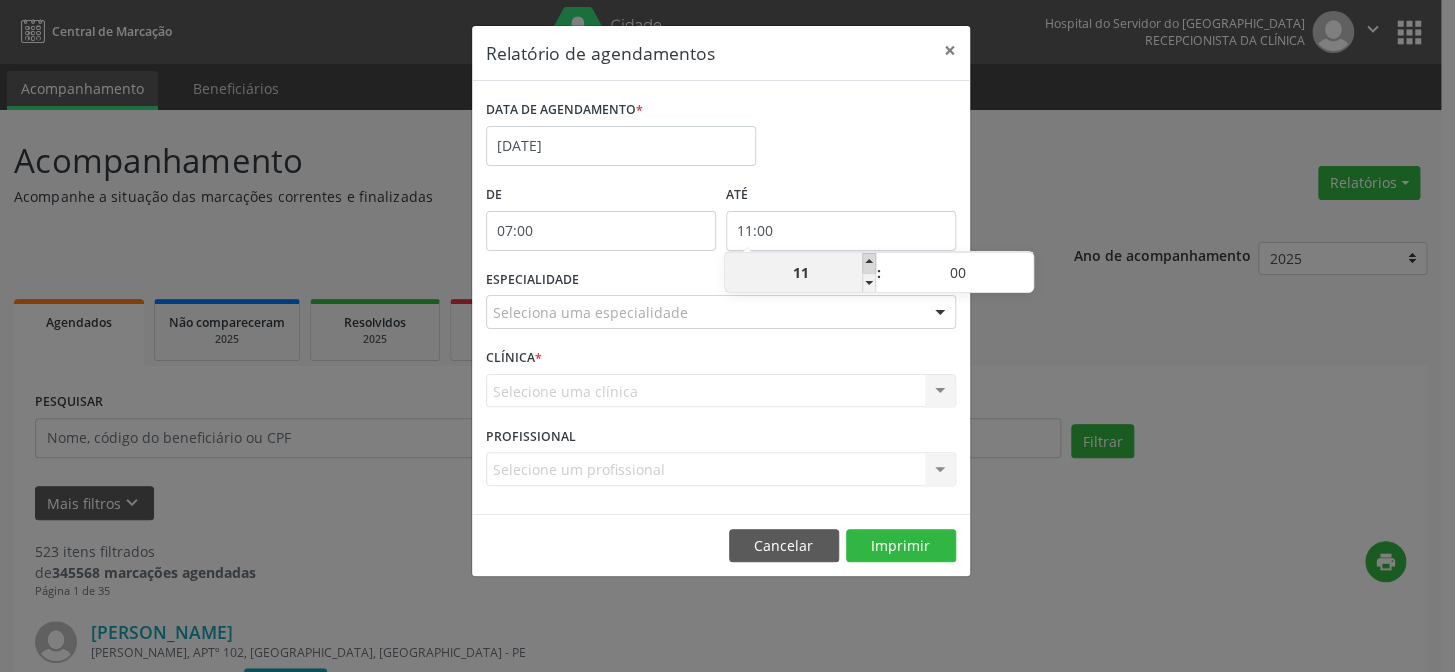 click at bounding box center [869, 263] 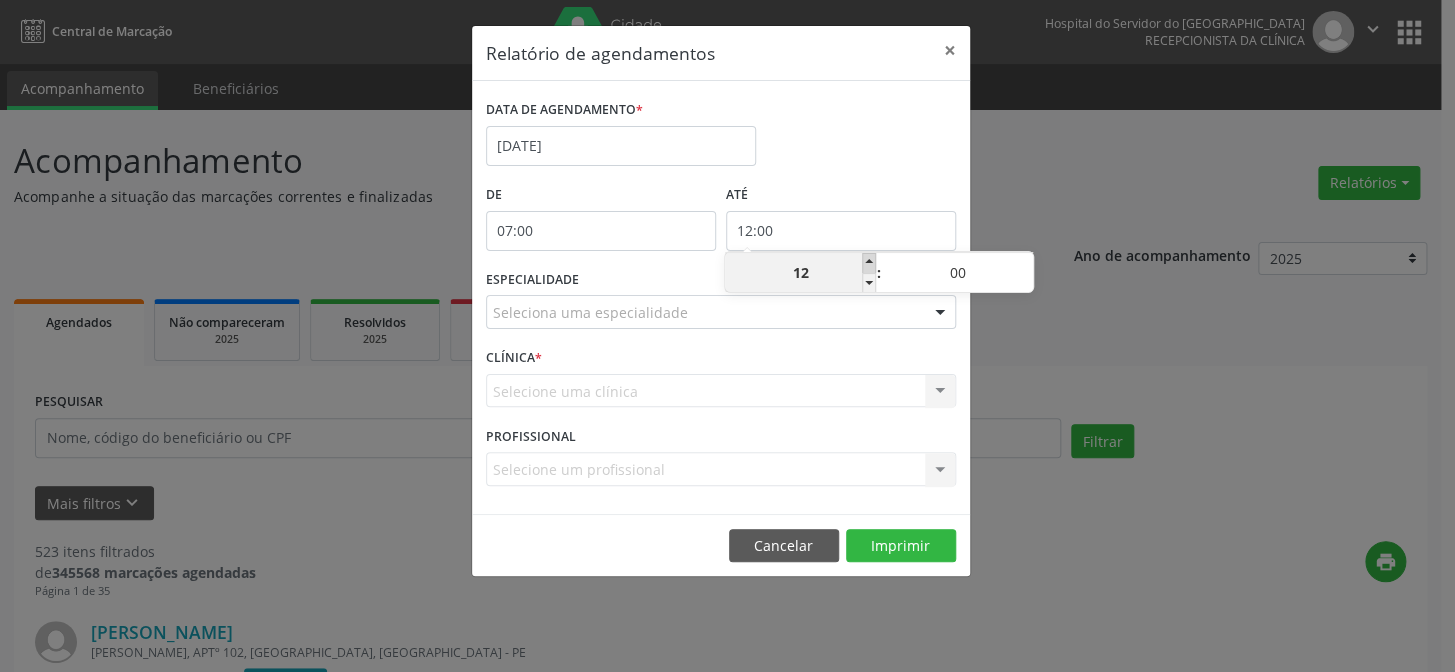 click at bounding box center [869, 263] 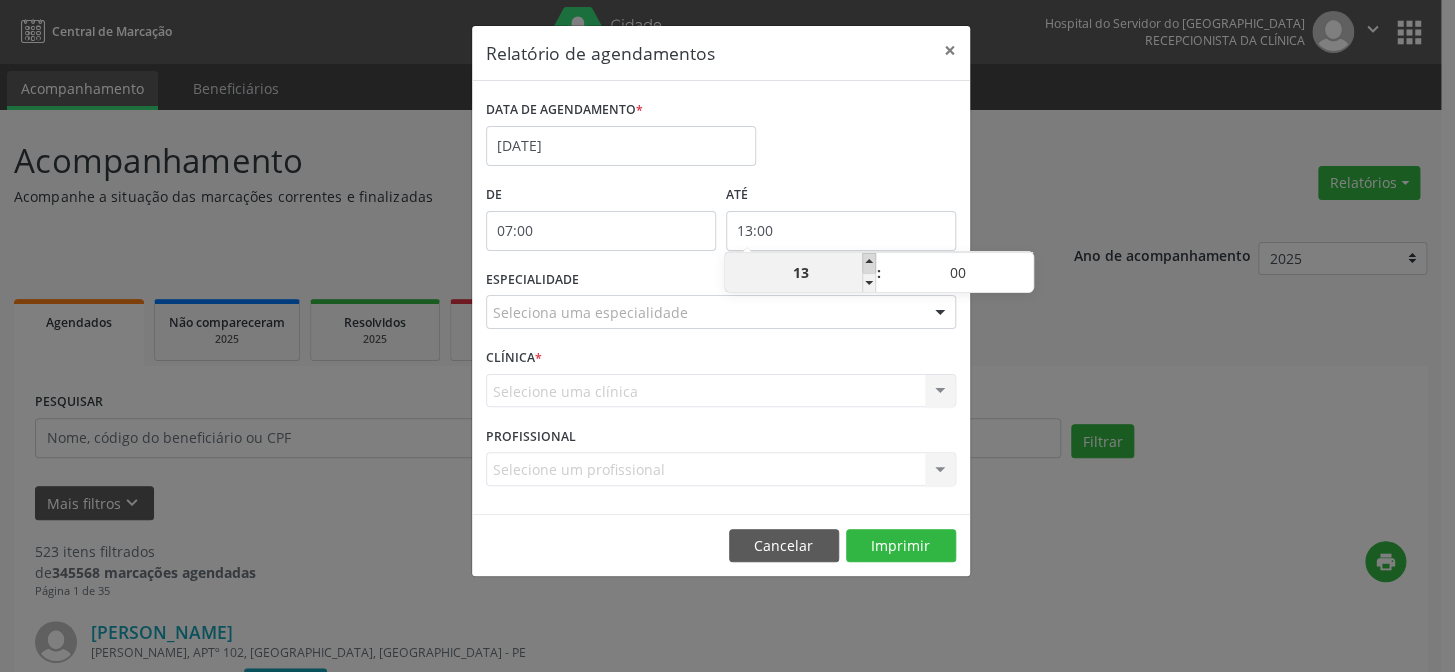 click at bounding box center [869, 263] 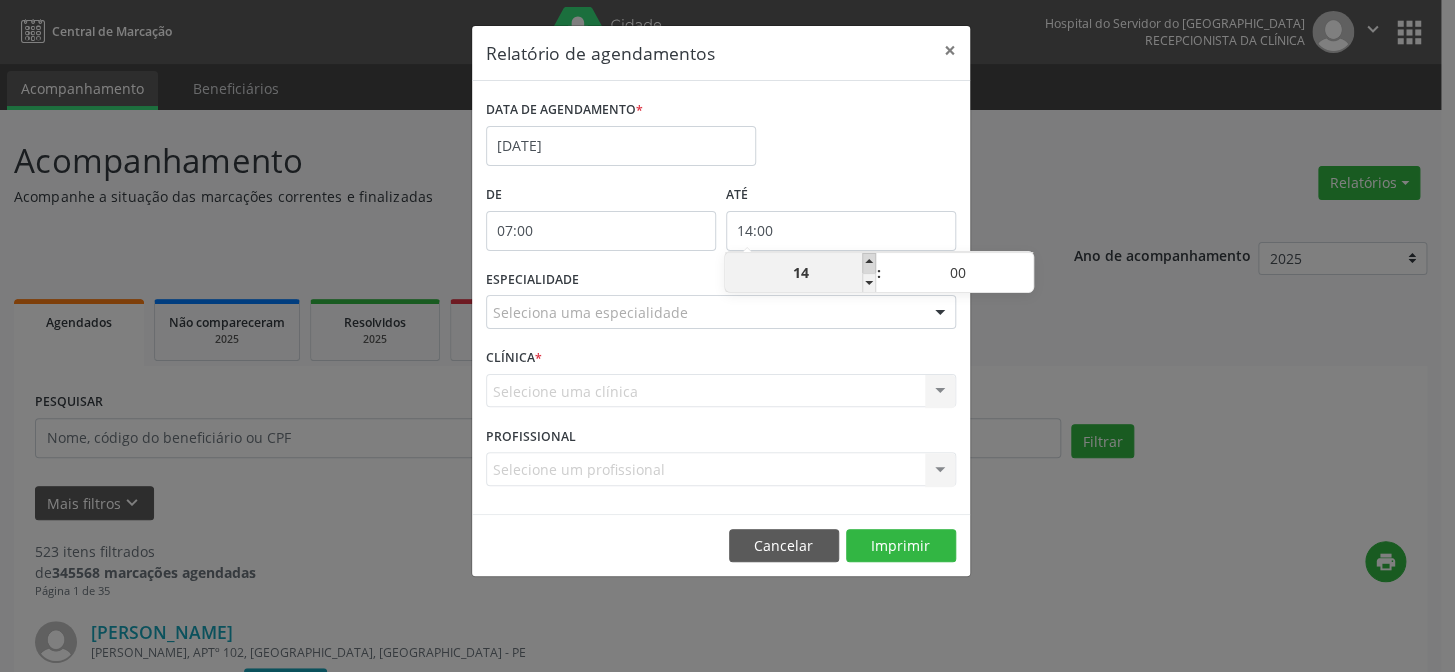 click at bounding box center (869, 263) 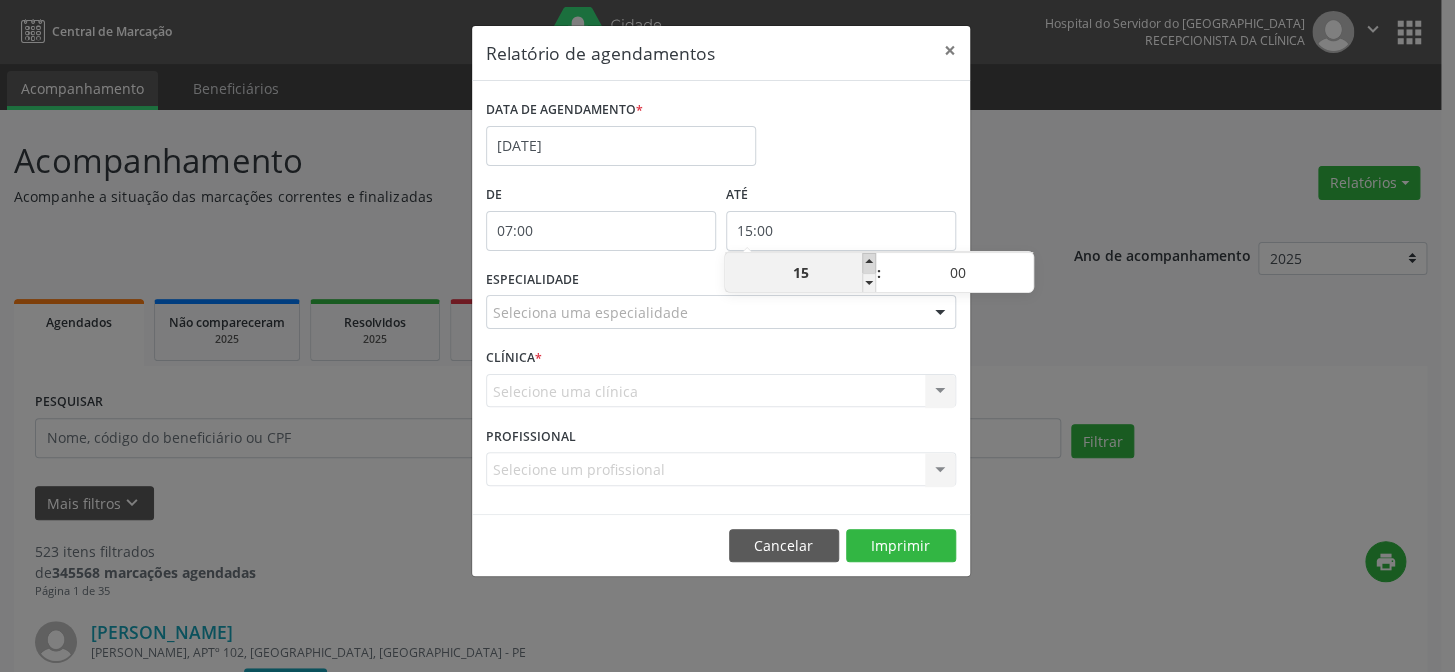 click at bounding box center [869, 263] 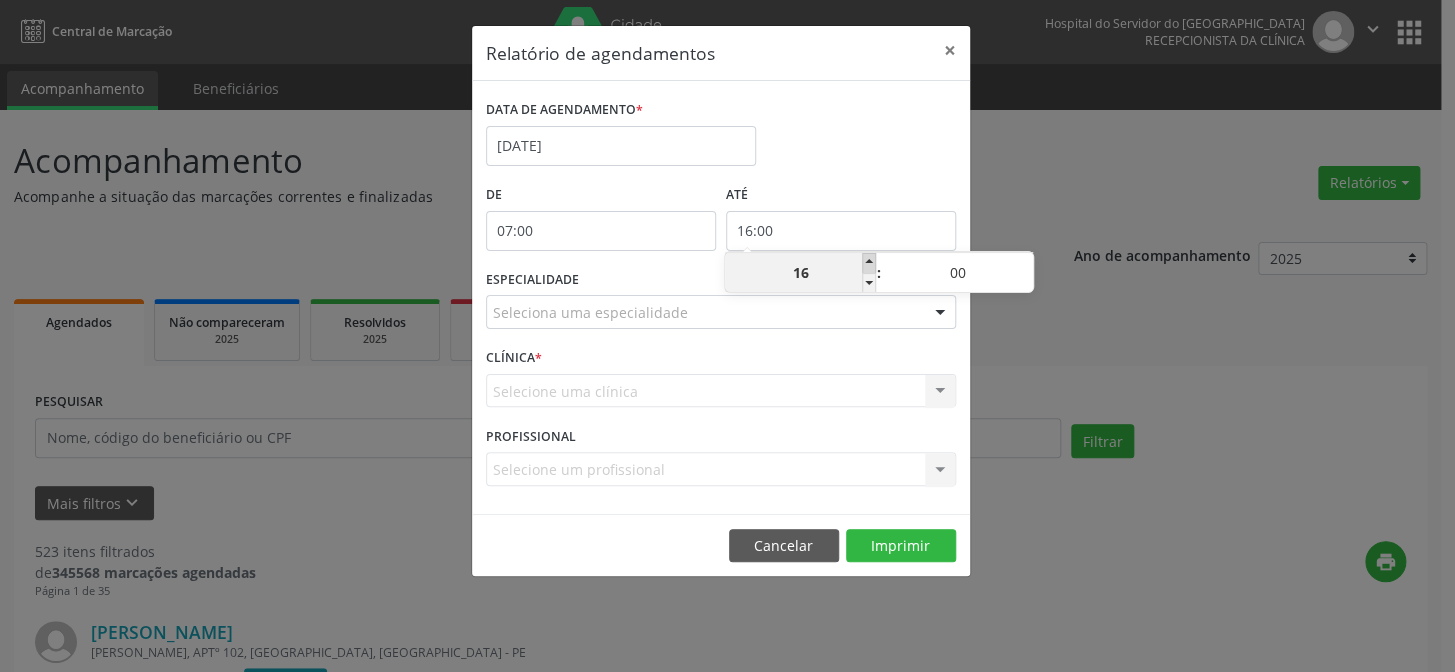 click at bounding box center [869, 263] 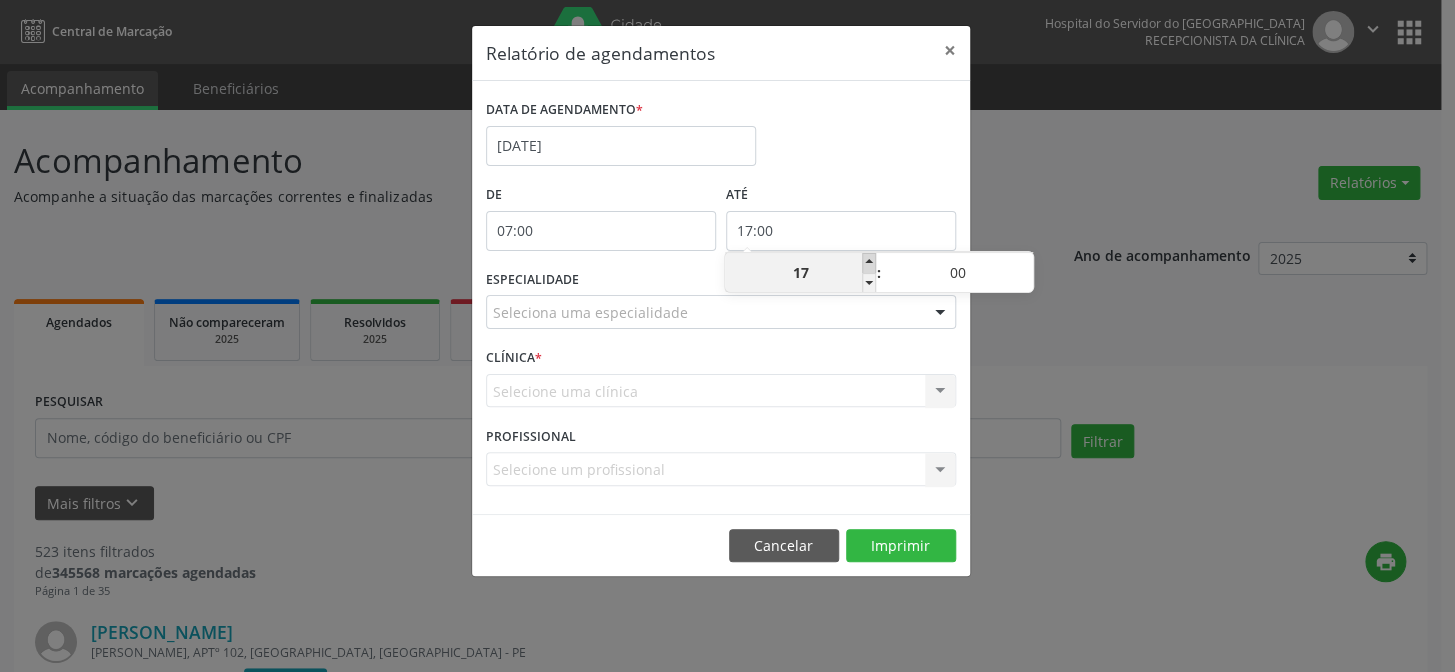 click at bounding box center (869, 263) 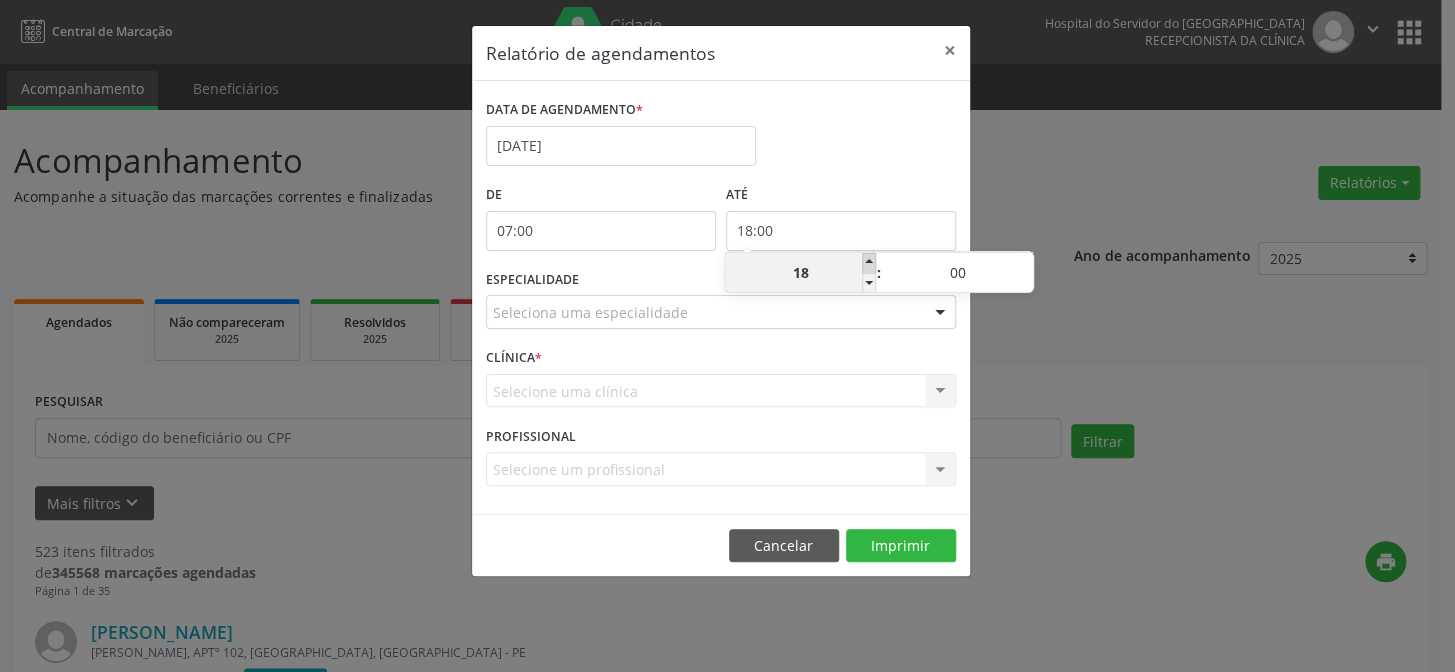click at bounding box center [869, 263] 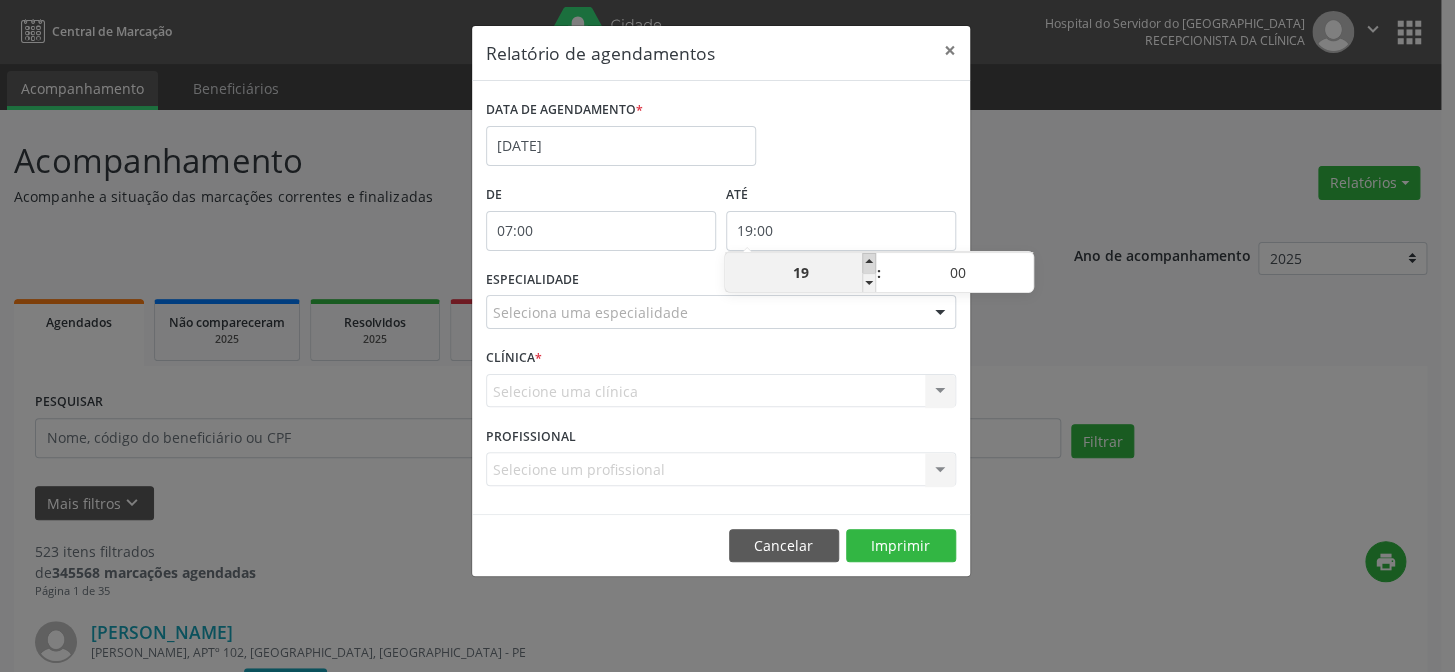 click at bounding box center (869, 263) 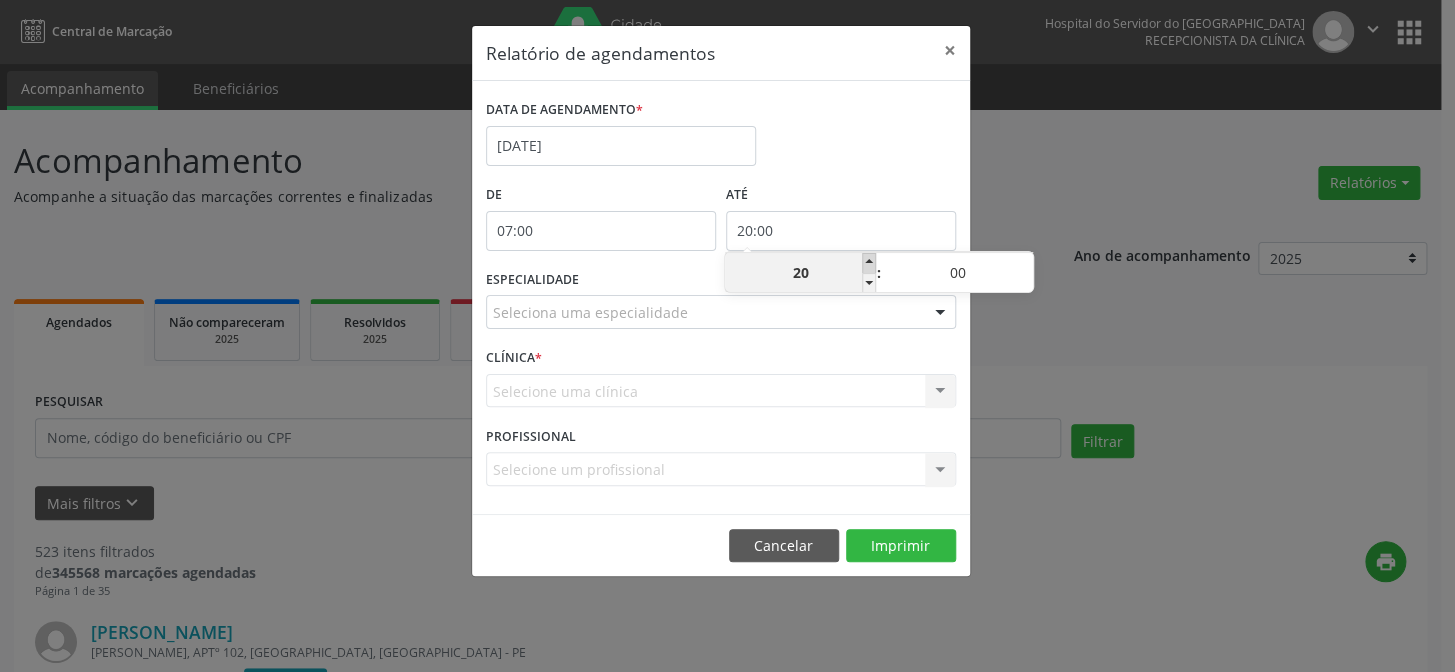 click at bounding box center [869, 263] 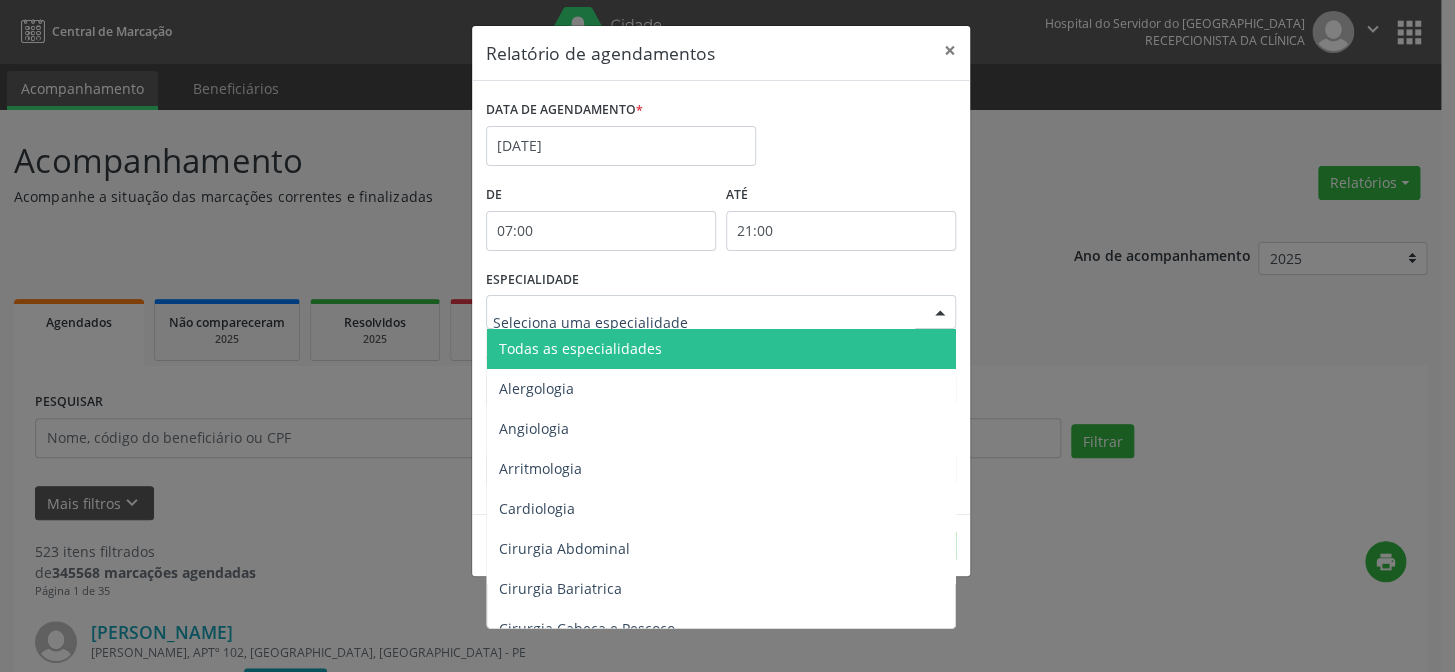 click at bounding box center (940, 313) 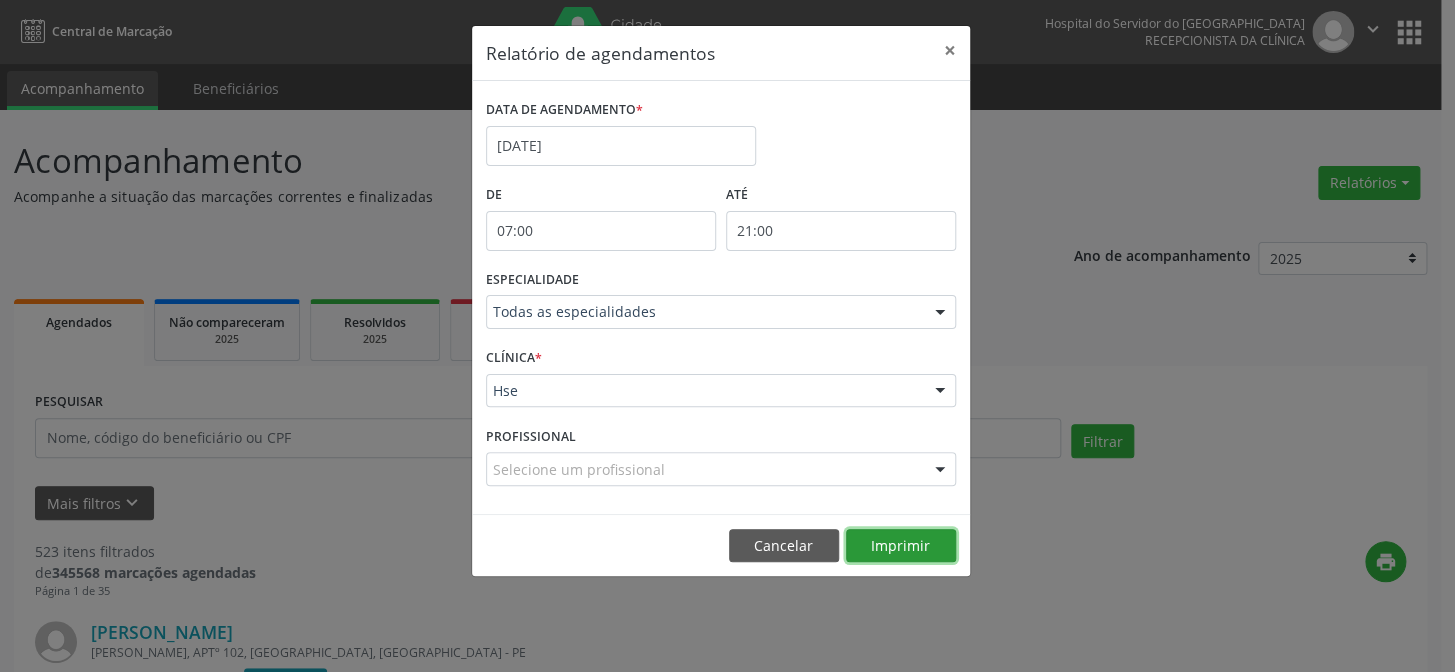 click on "Imprimir" at bounding box center (901, 546) 